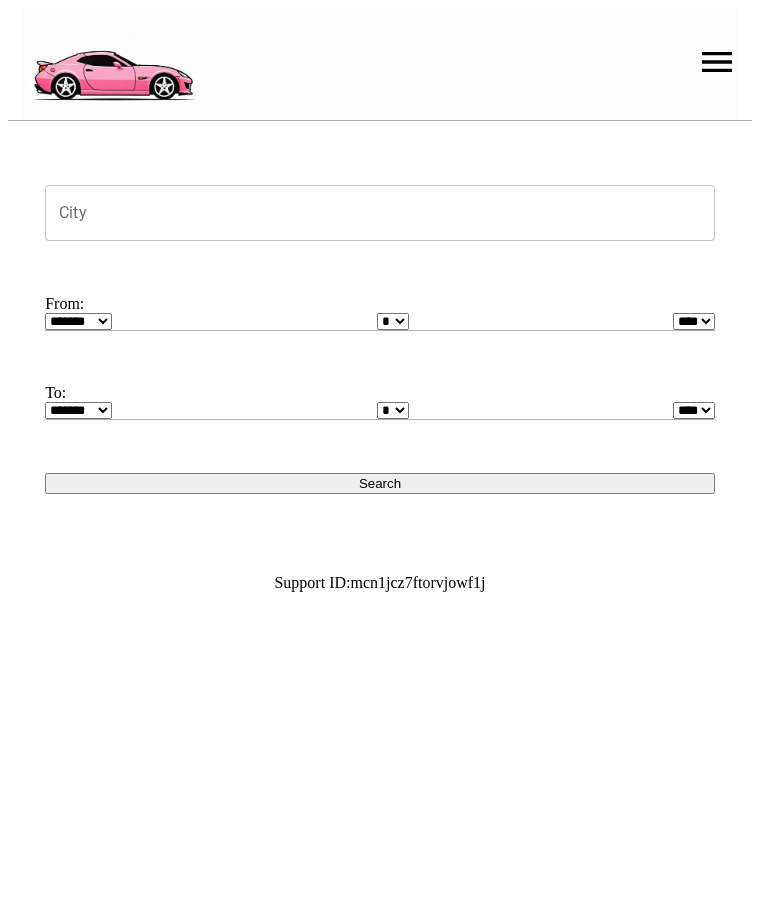 scroll, scrollTop: 0, scrollLeft: 0, axis: both 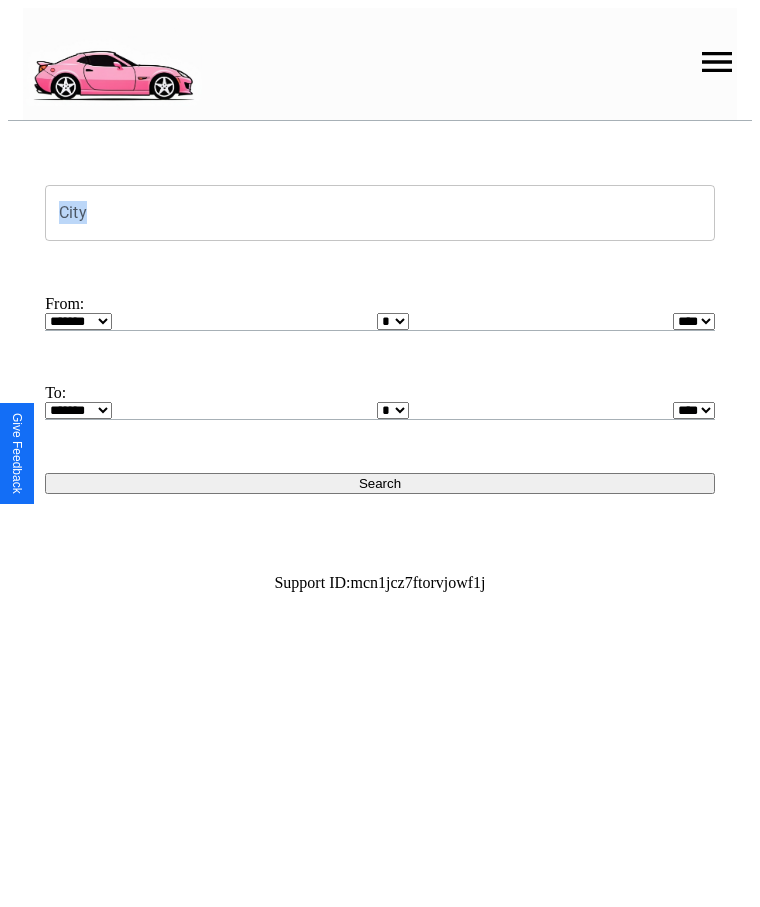 click at bounding box center (717, 62) 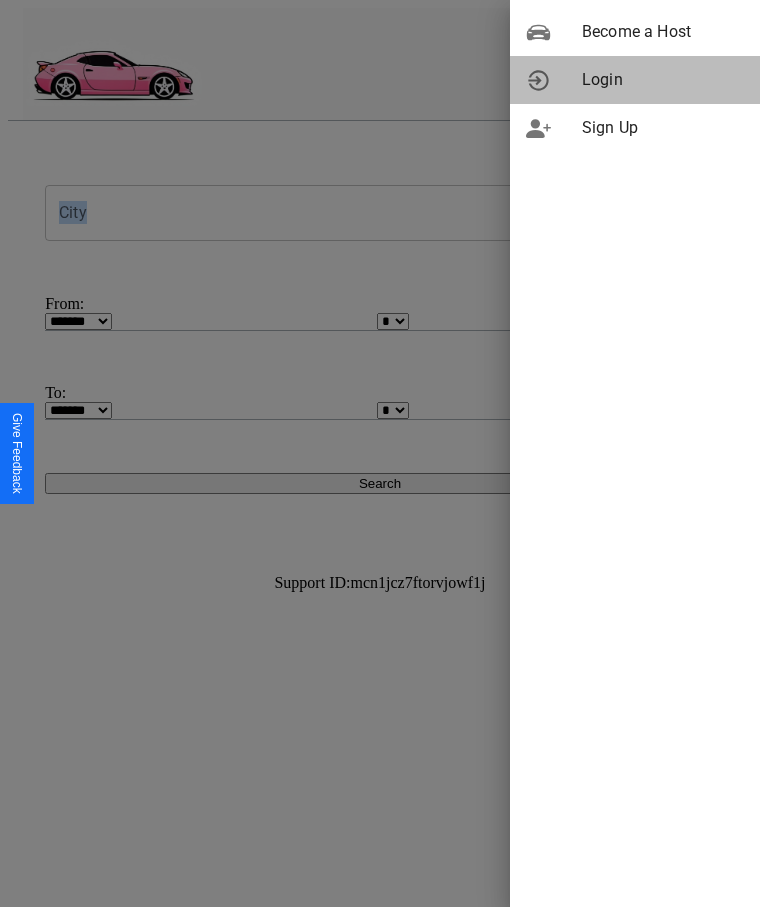 click on "Login" at bounding box center (663, 80) 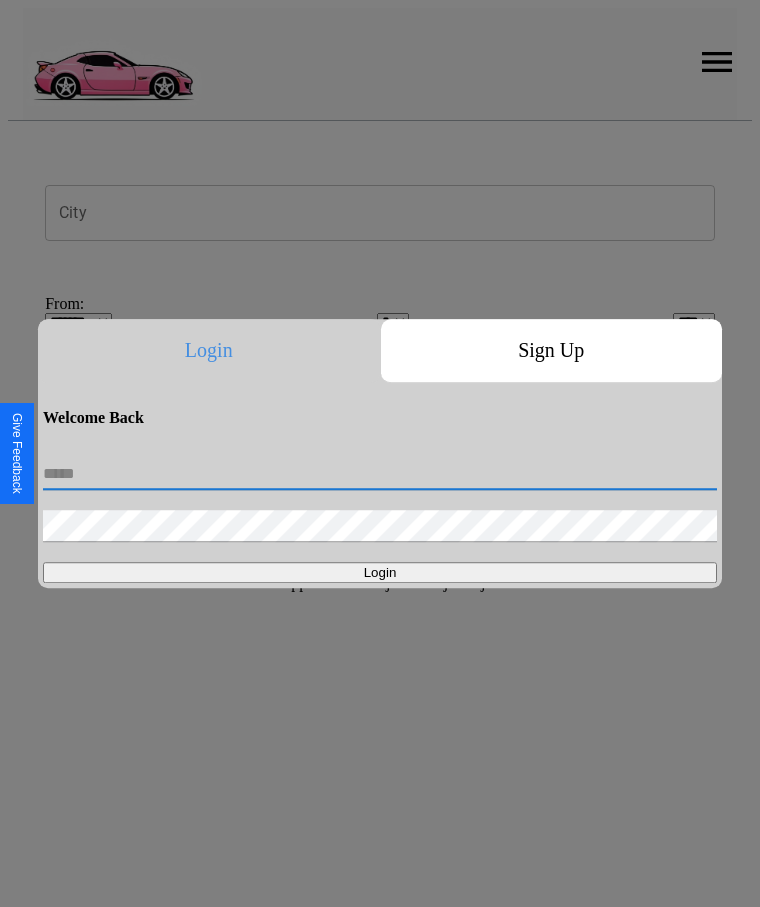 click at bounding box center (380, 474) 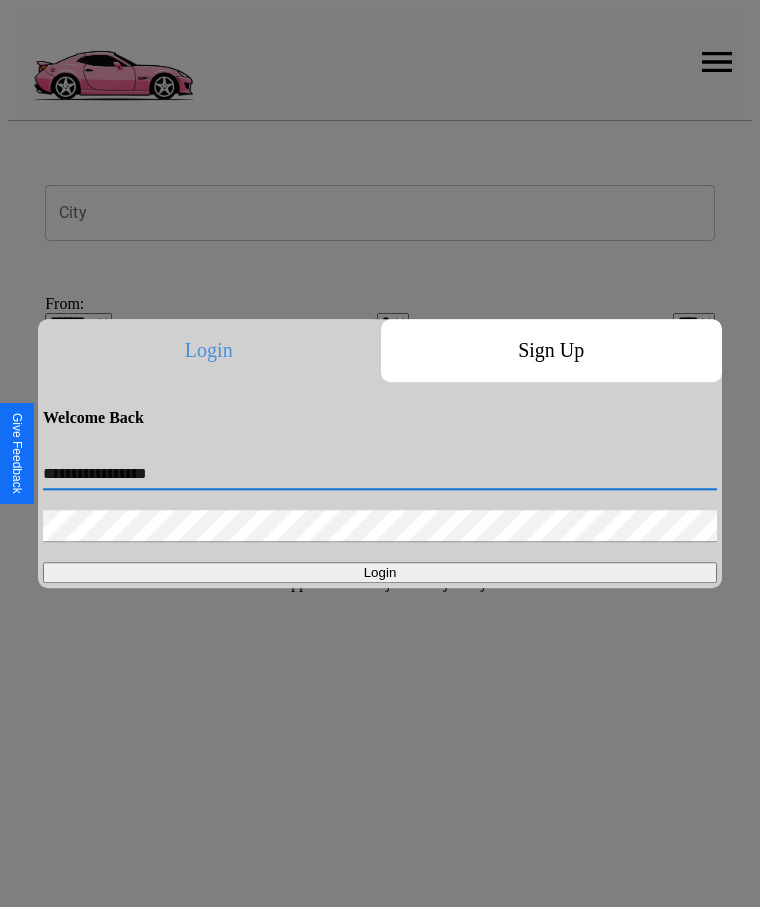 type on "**********" 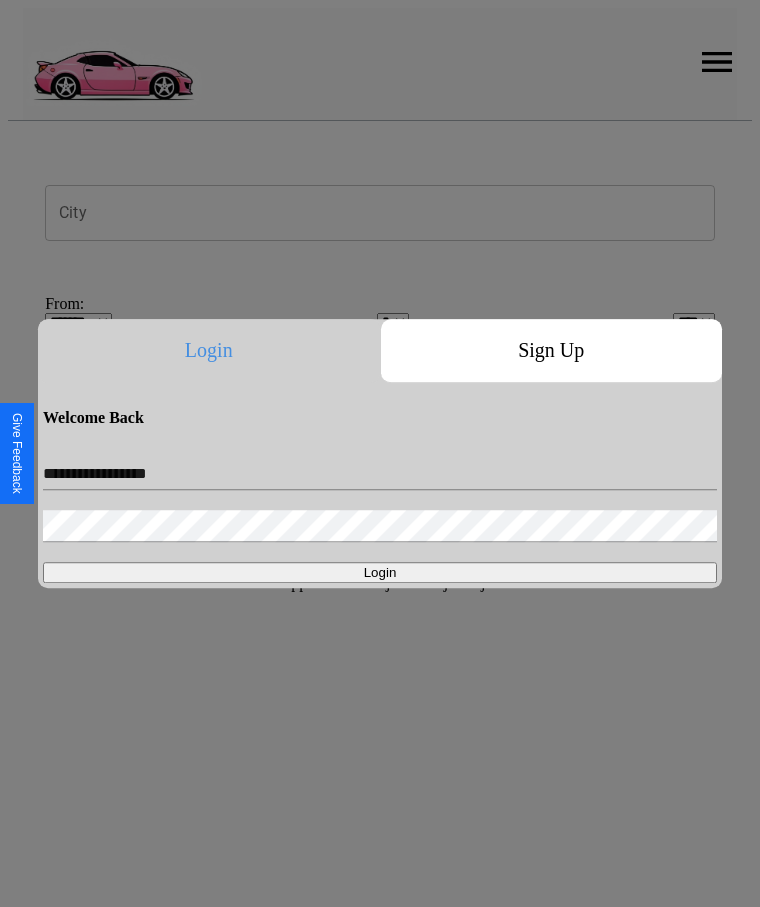 click on "Login" at bounding box center [380, 572] 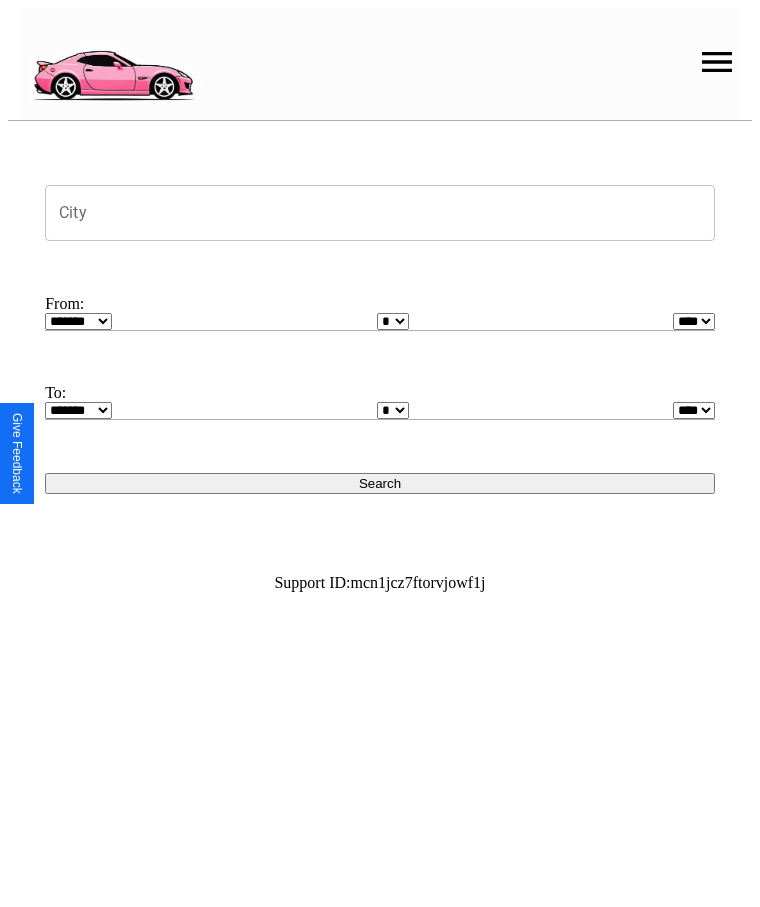 click on "City" at bounding box center (380, 213) 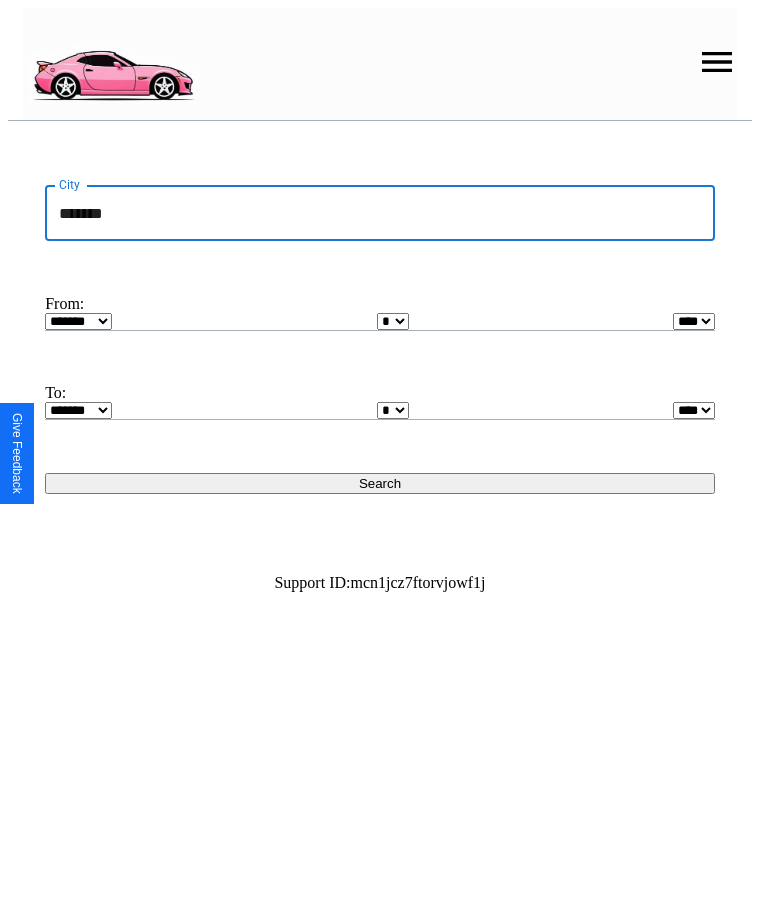 type on "*******" 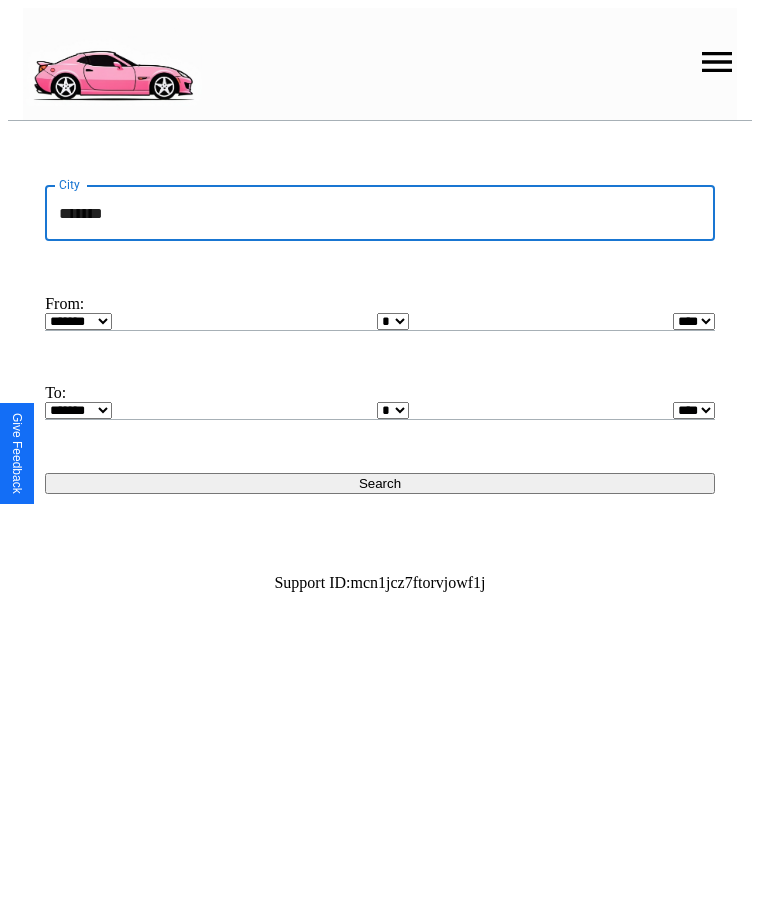 click on "******* ******** ***** ***** *** **** **** ****** ********* ******* ******** ********" at bounding box center (78, 321) 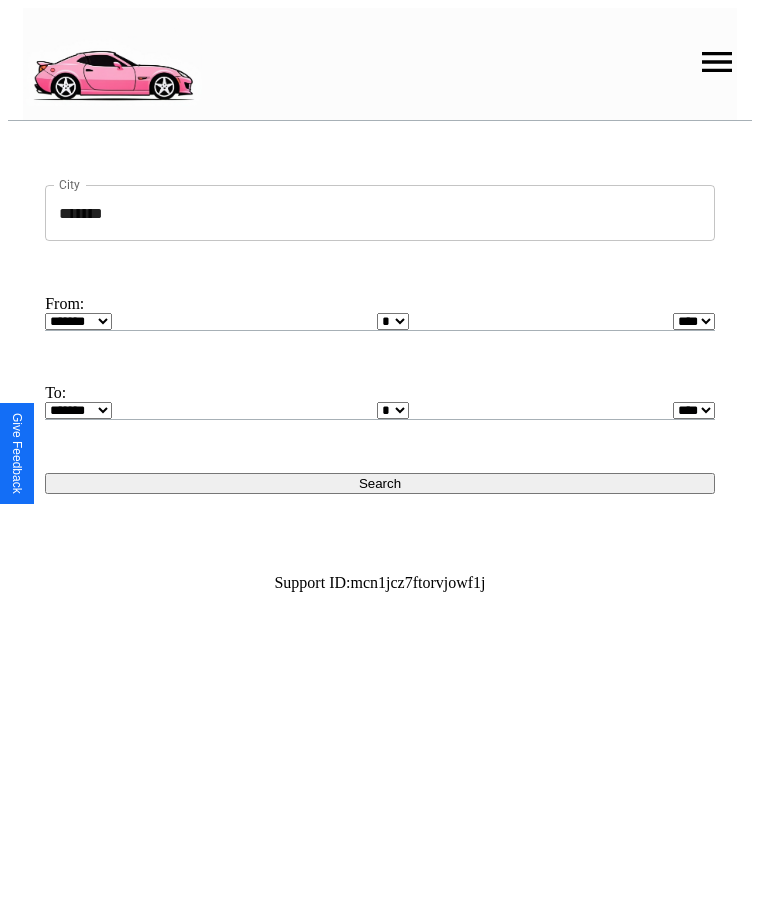 click on "* * * * * * * * * ** ** ** ** ** ** ** ** ** ** ** ** ** ** ** ** ** ** ** ** ** **" at bounding box center (393, 321) 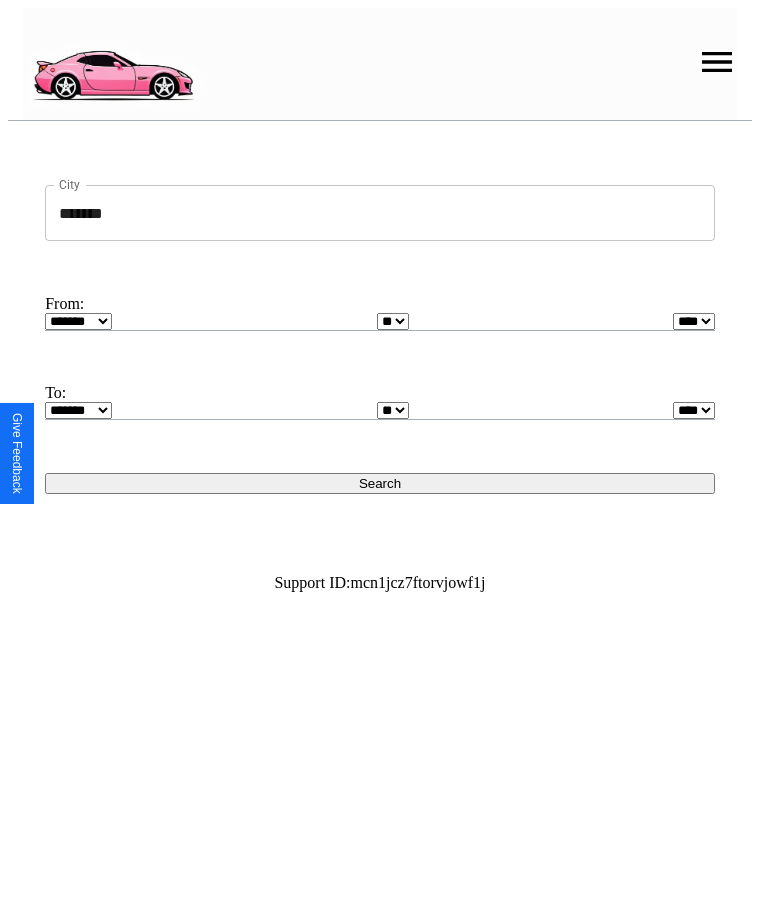 click on "* * * * * * * * * ** ** ** ** ** ** ** ** ** ** ** ** ** ** ** ** ** ** ** ** ** **" at bounding box center [393, 410] 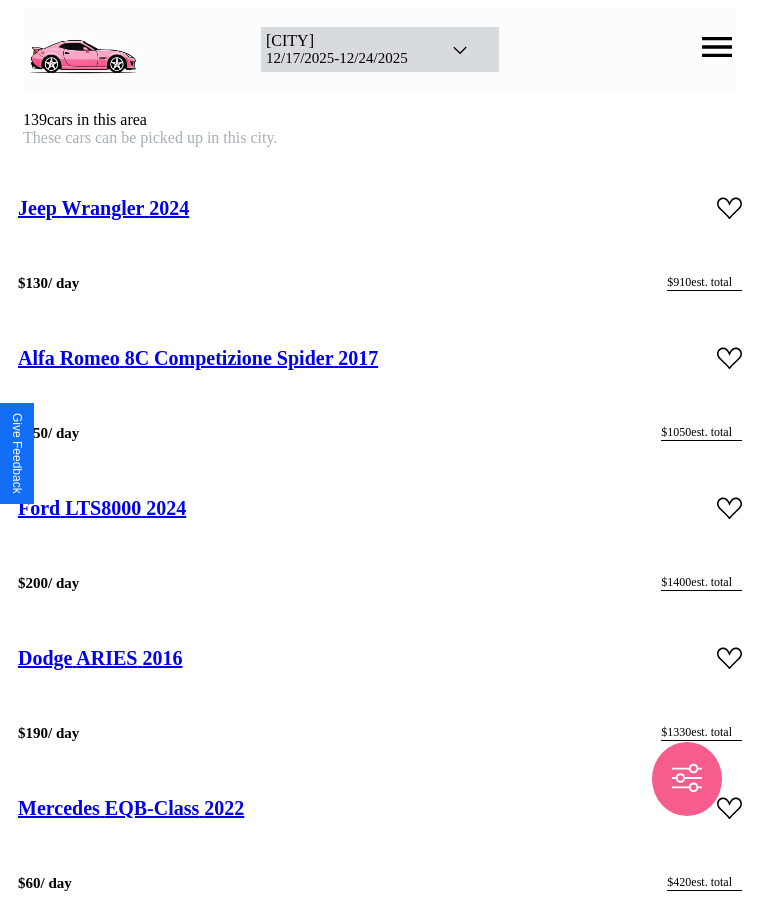 scroll, scrollTop: 34246, scrollLeft: 0, axis: vertical 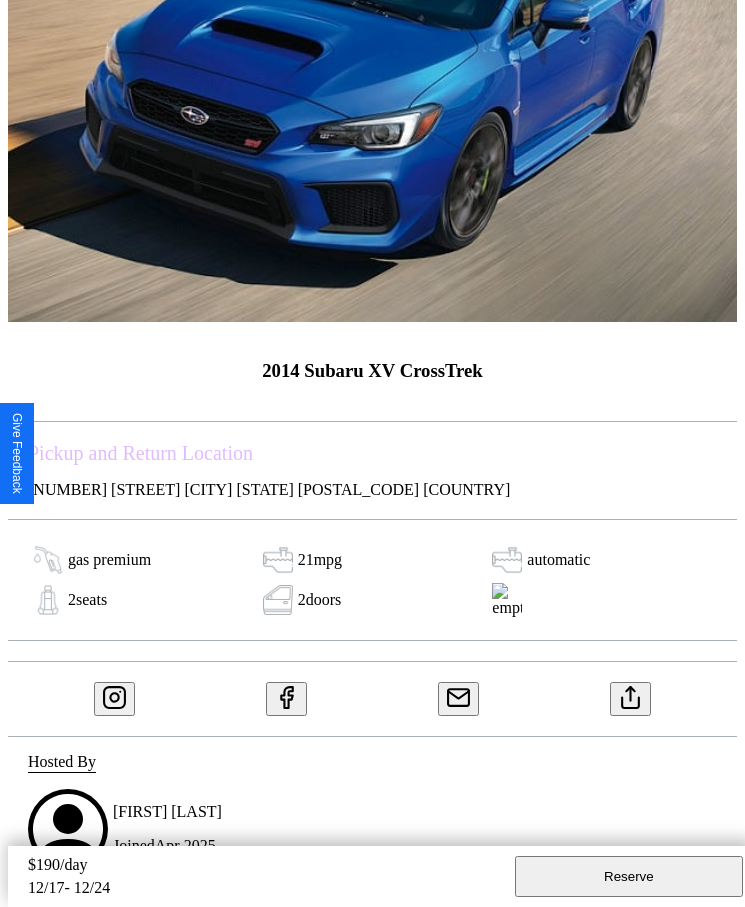 click on "Reserve" at bounding box center (629, 876) 